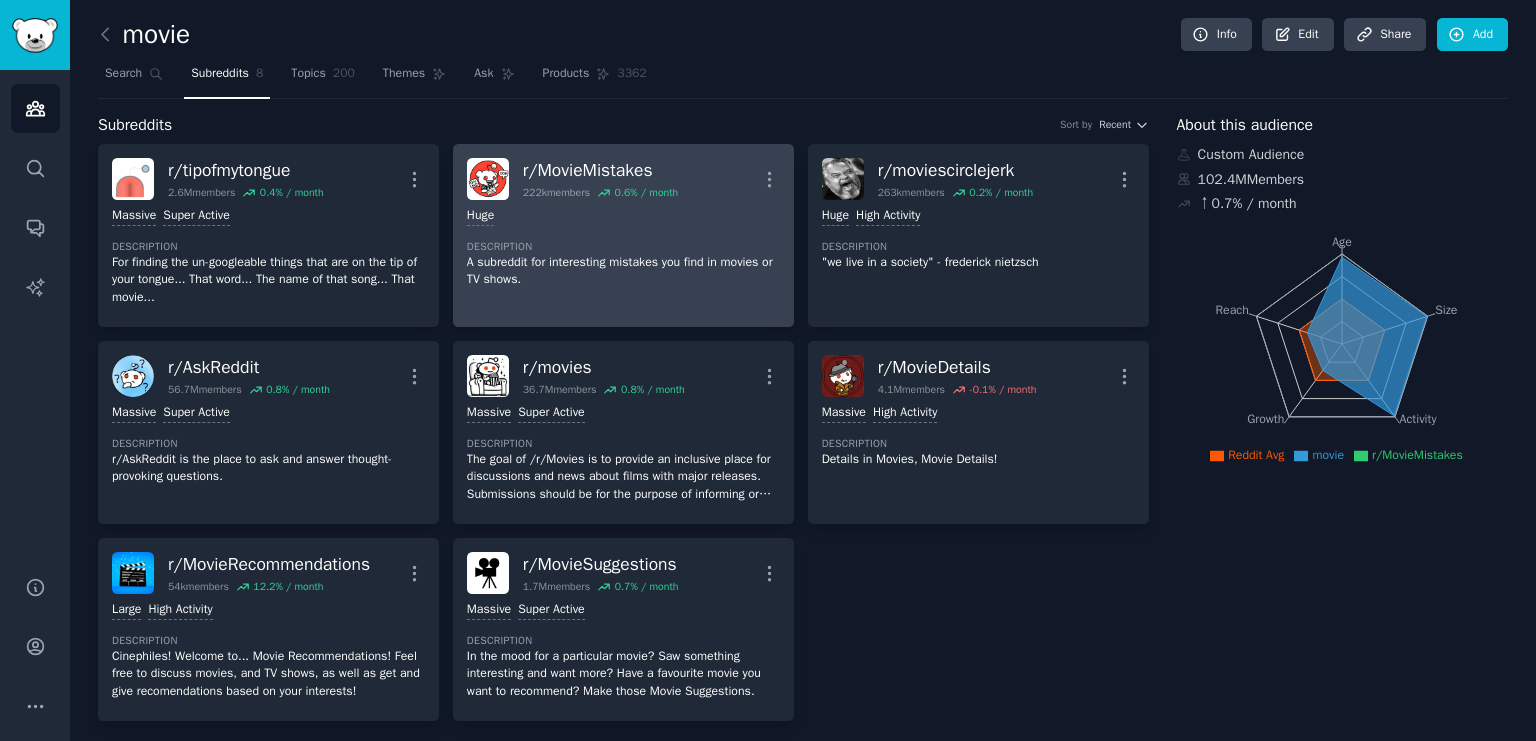 scroll, scrollTop: 0, scrollLeft: 0, axis: both 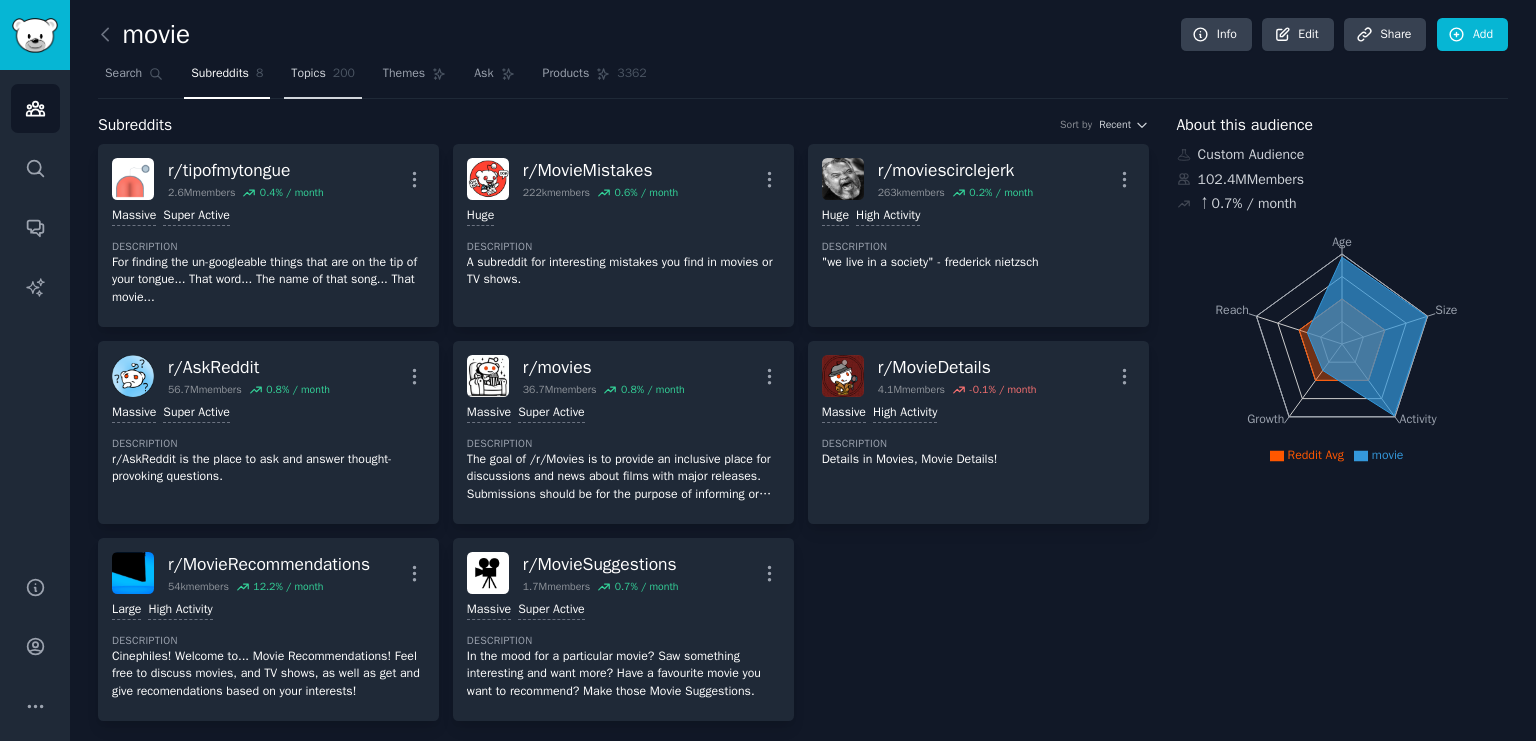 click on "Topics" at bounding box center (308, 74) 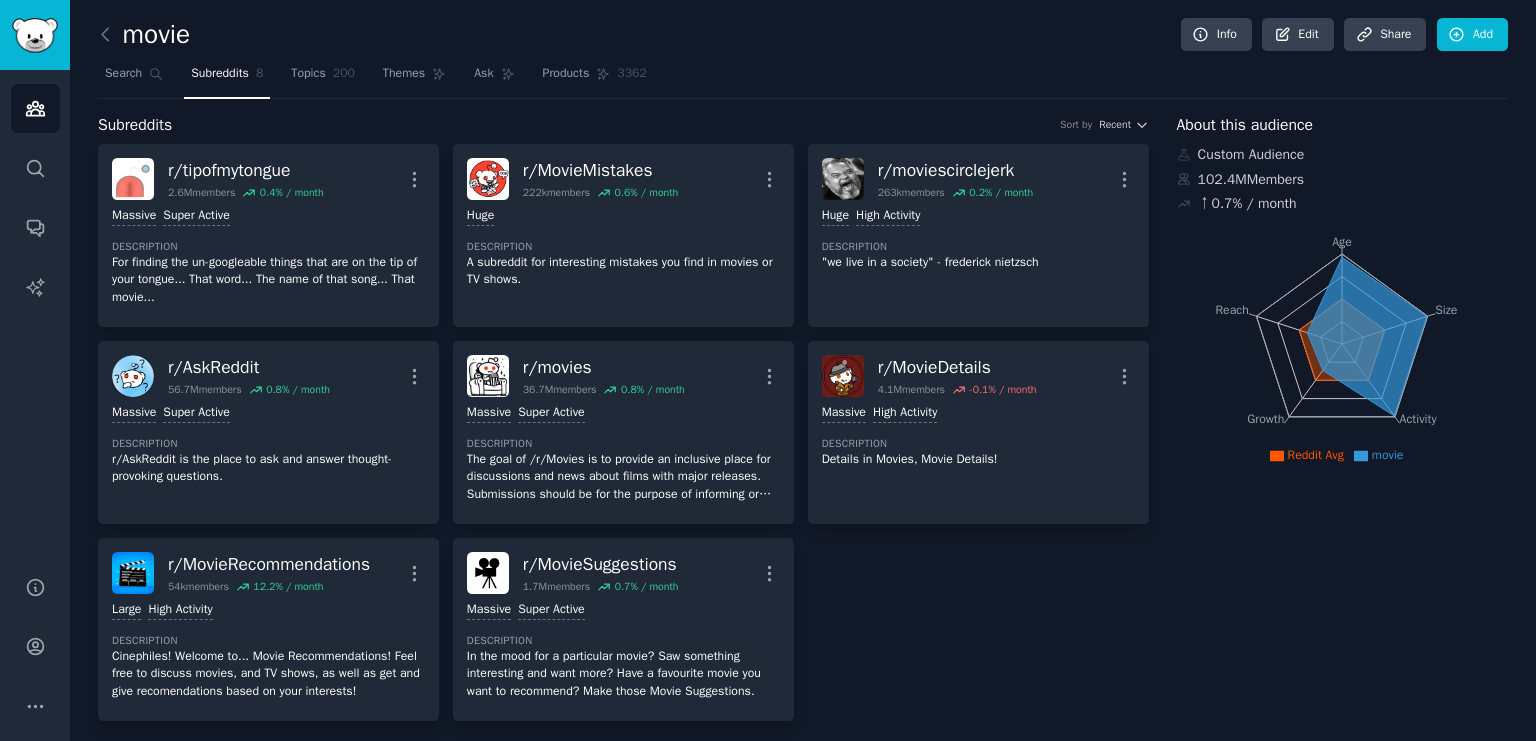 click on "Subreddits" at bounding box center (220, 74) 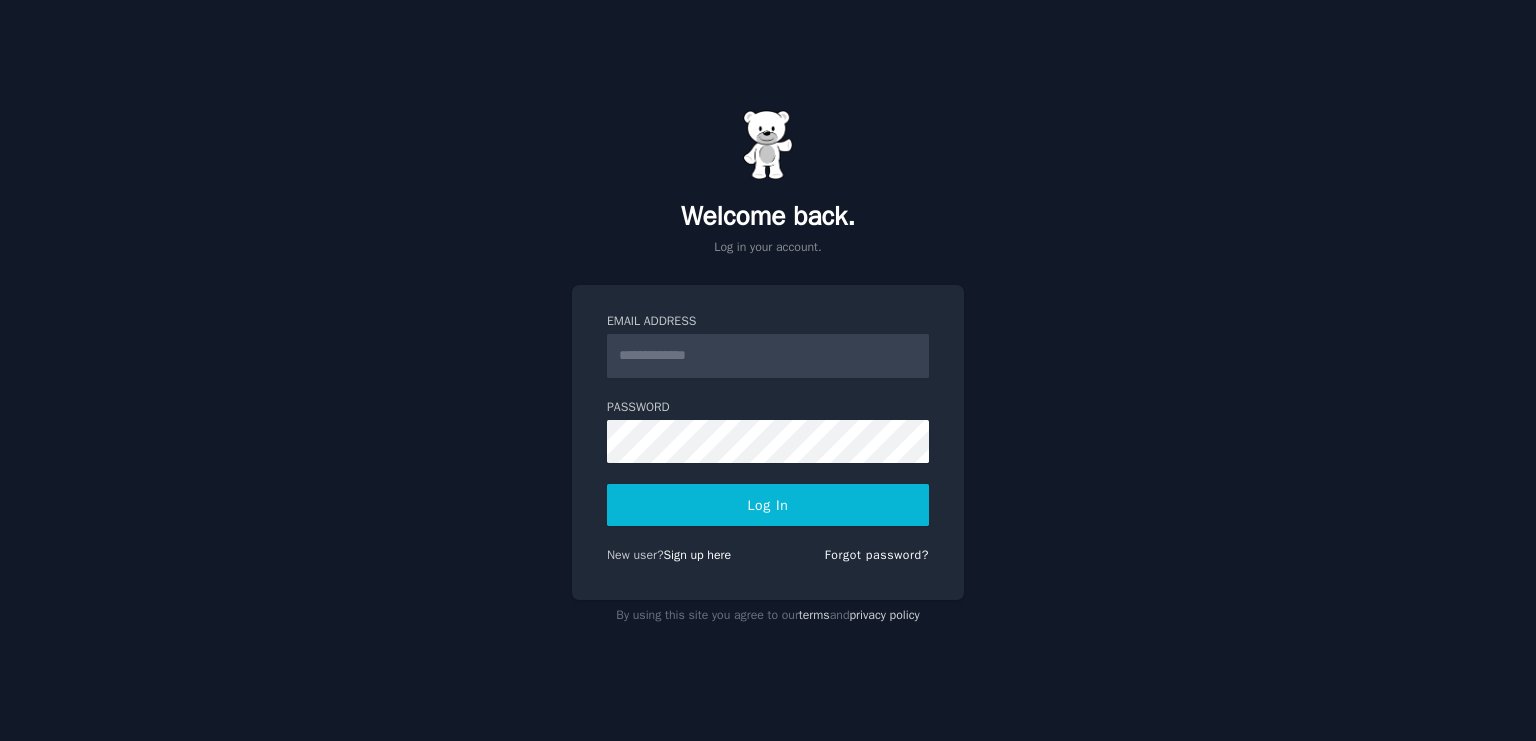 scroll, scrollTop: 0, scrollLeft: 0, axis: both 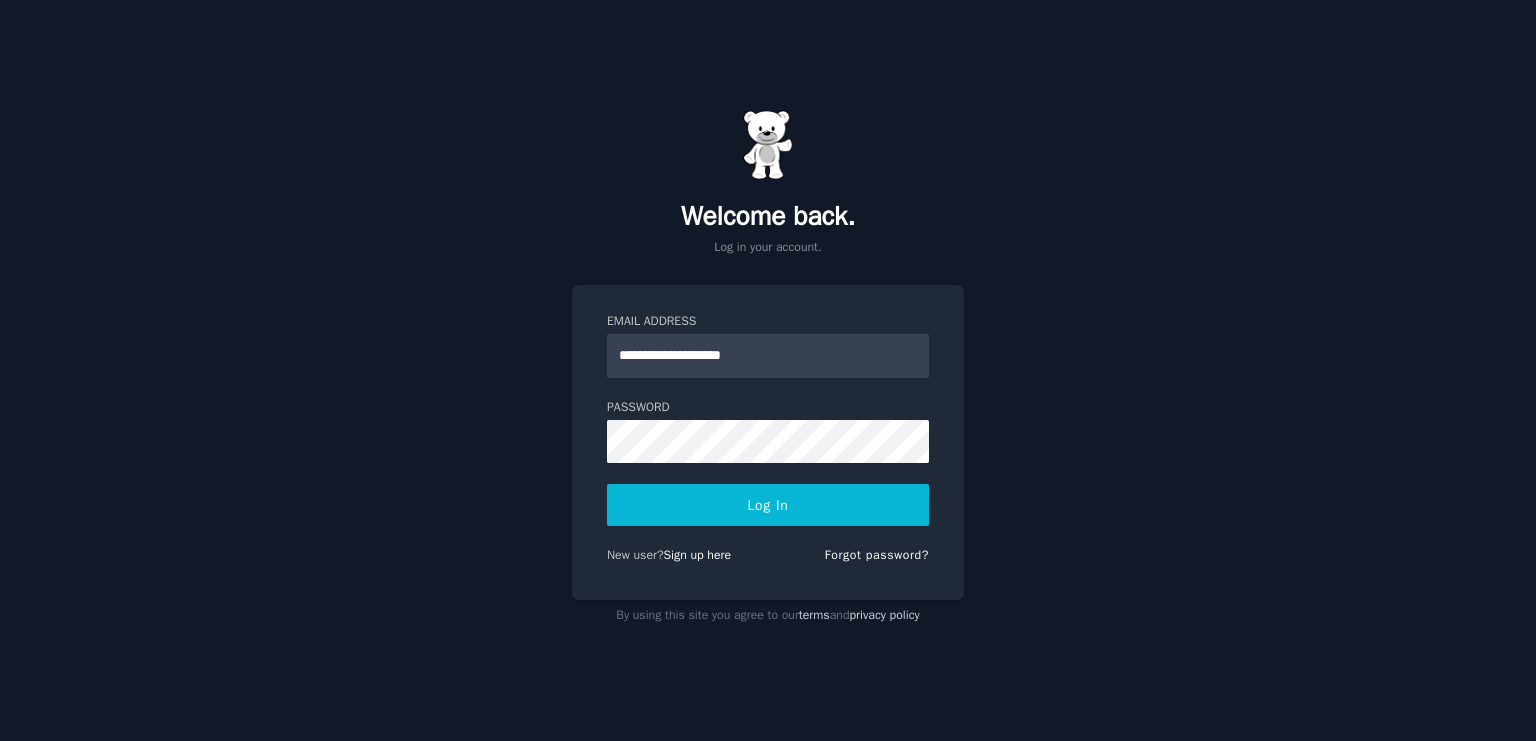 click on "Log In" at bounding box center (768, 505) 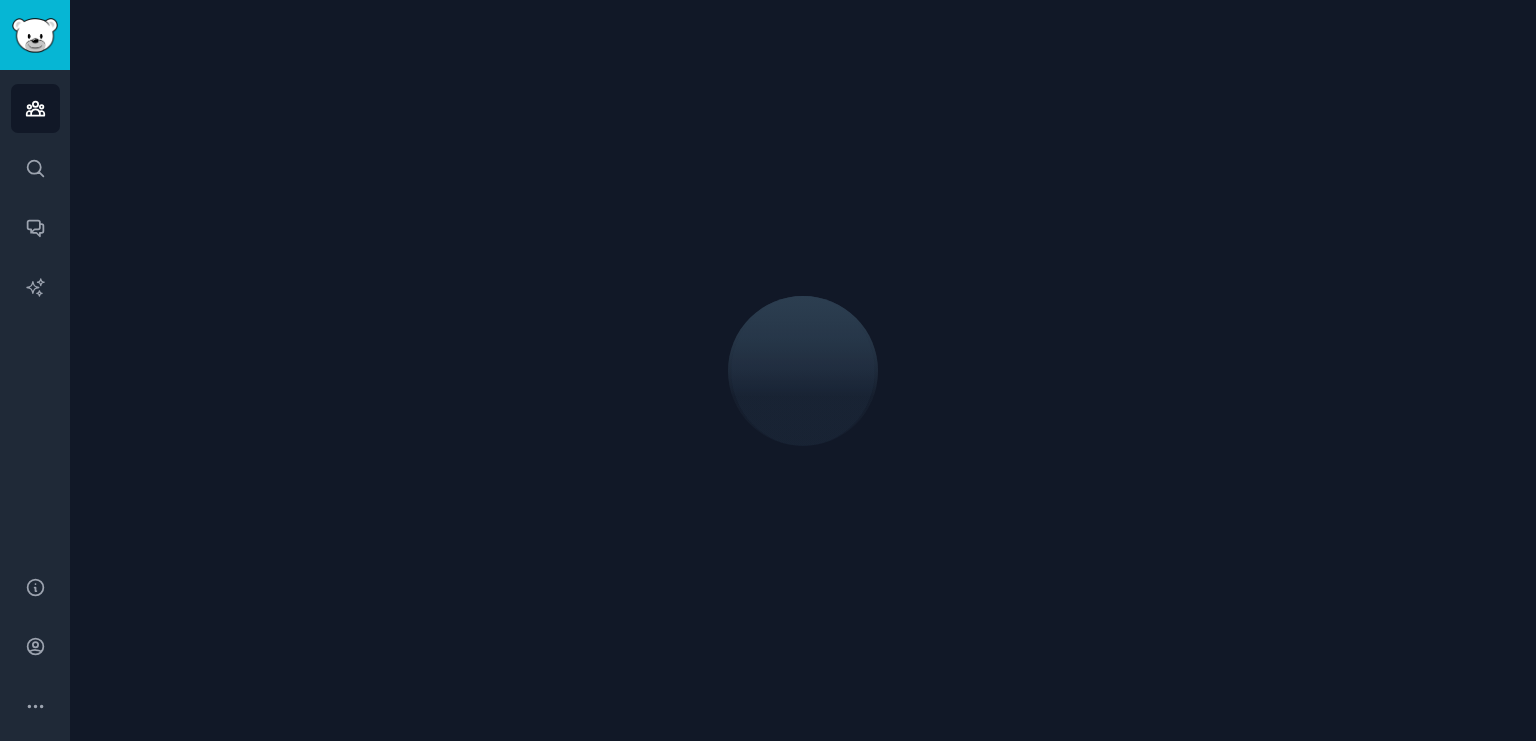 scroll, scrollTop: 0, scrollLeft: 0, axis: both 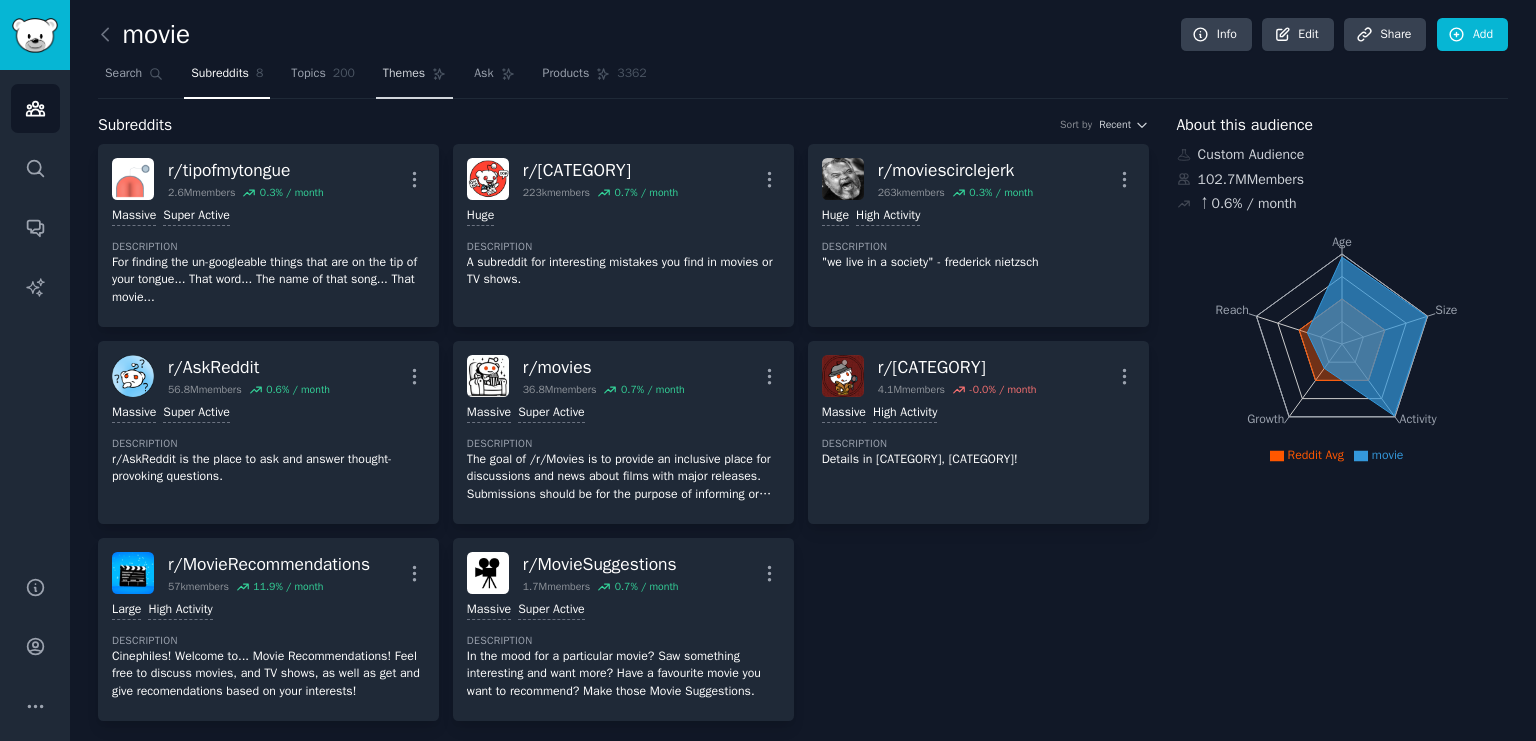 click on "Themes" at bounding box center (414, 78) 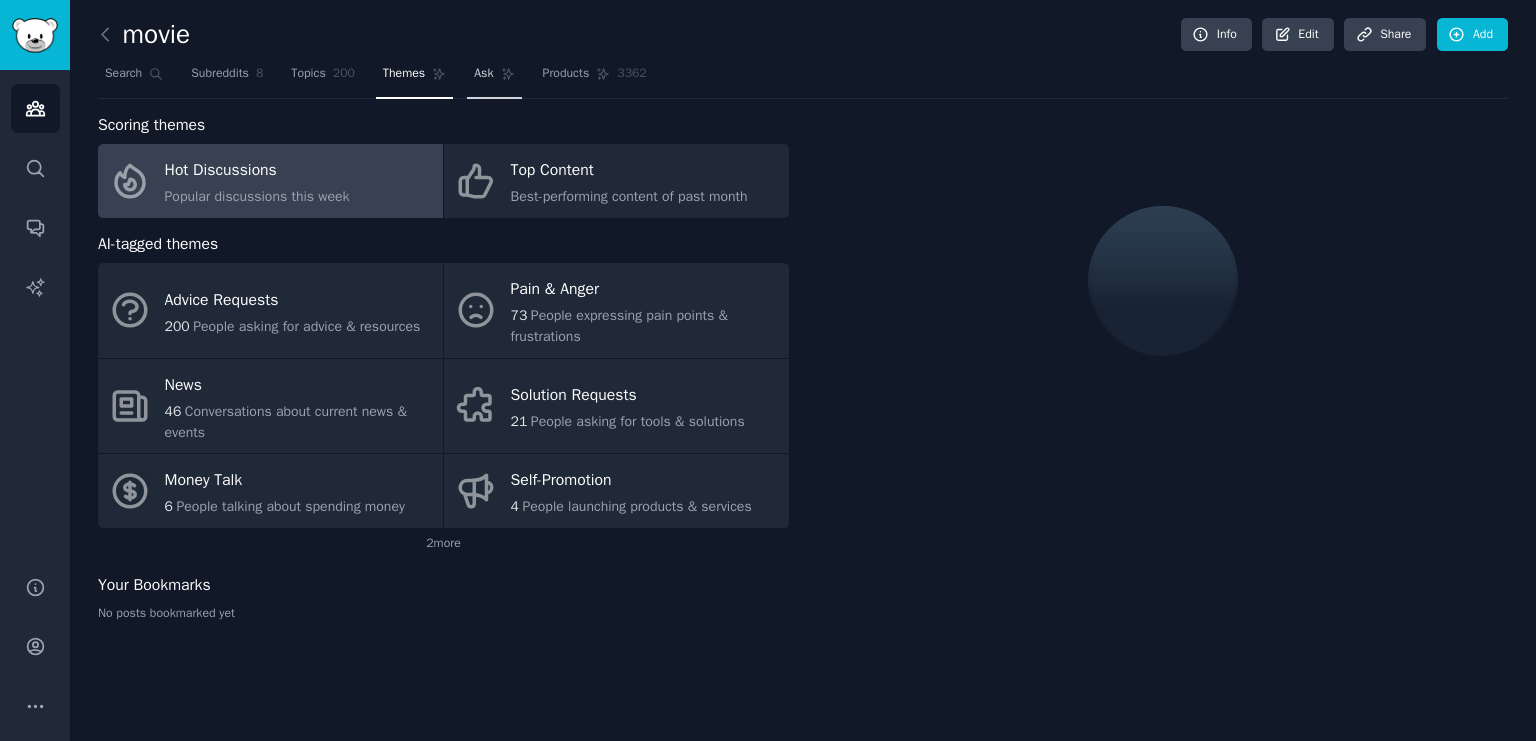 click on "Ask" at bounding box center [483, 74] 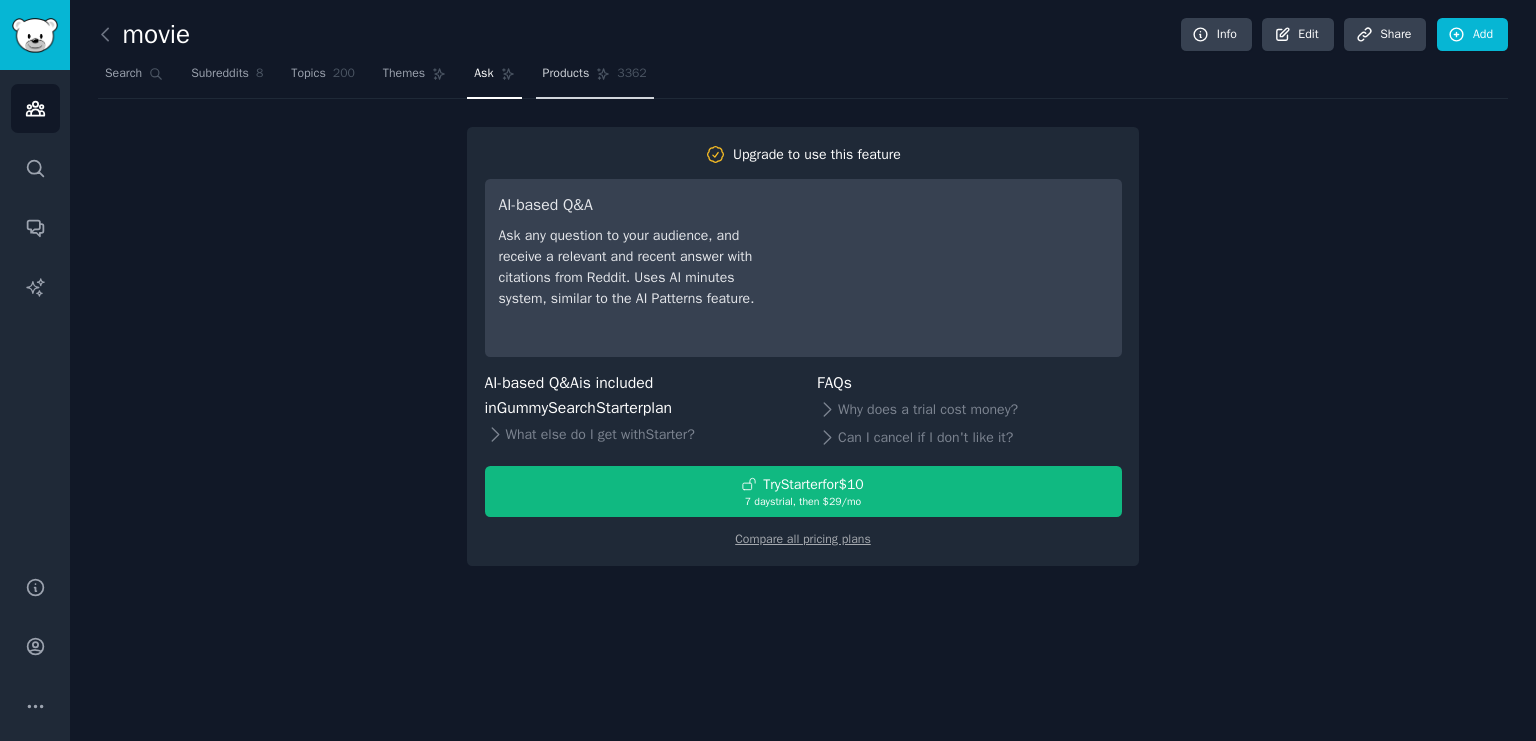 click on "Products 3362" at bounding box center [595, 78] 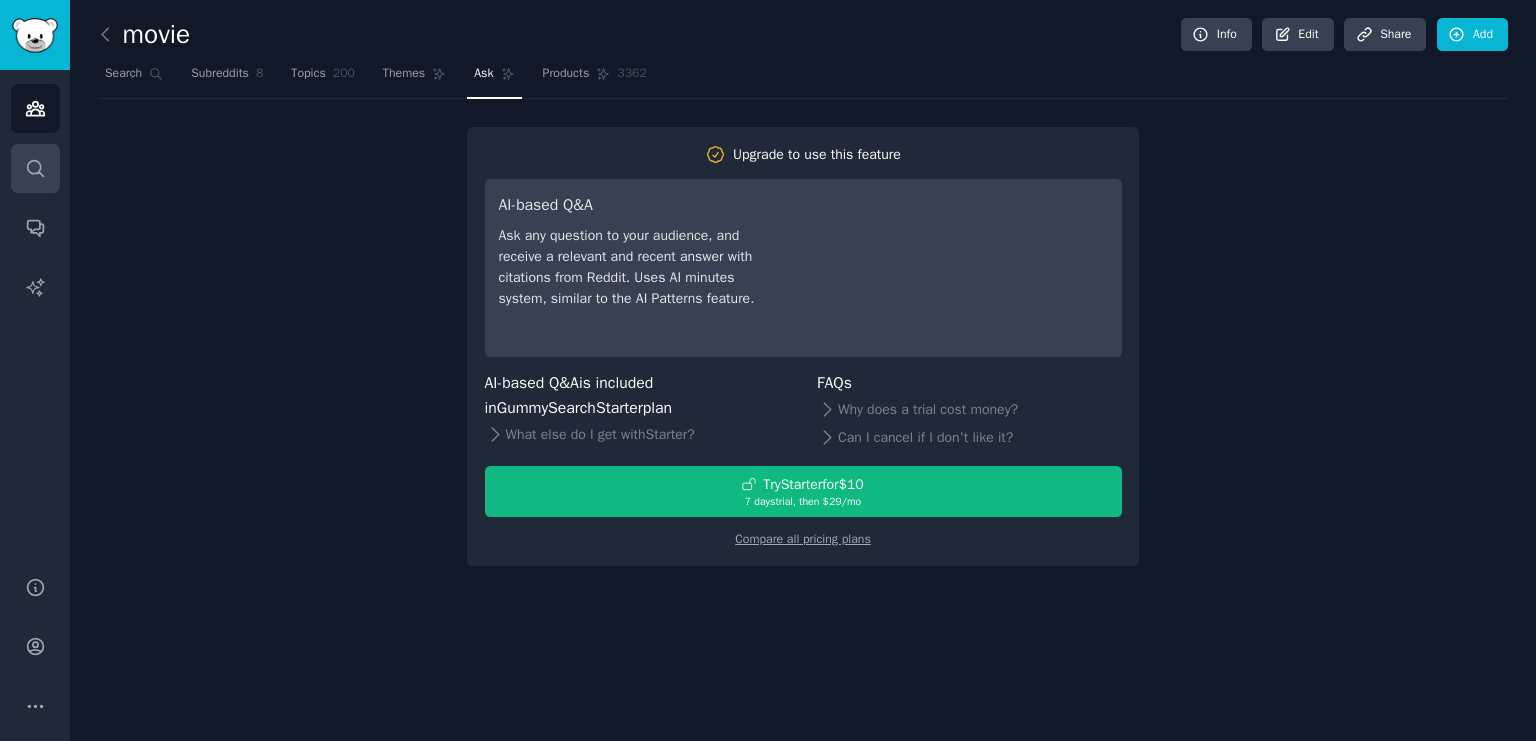 click 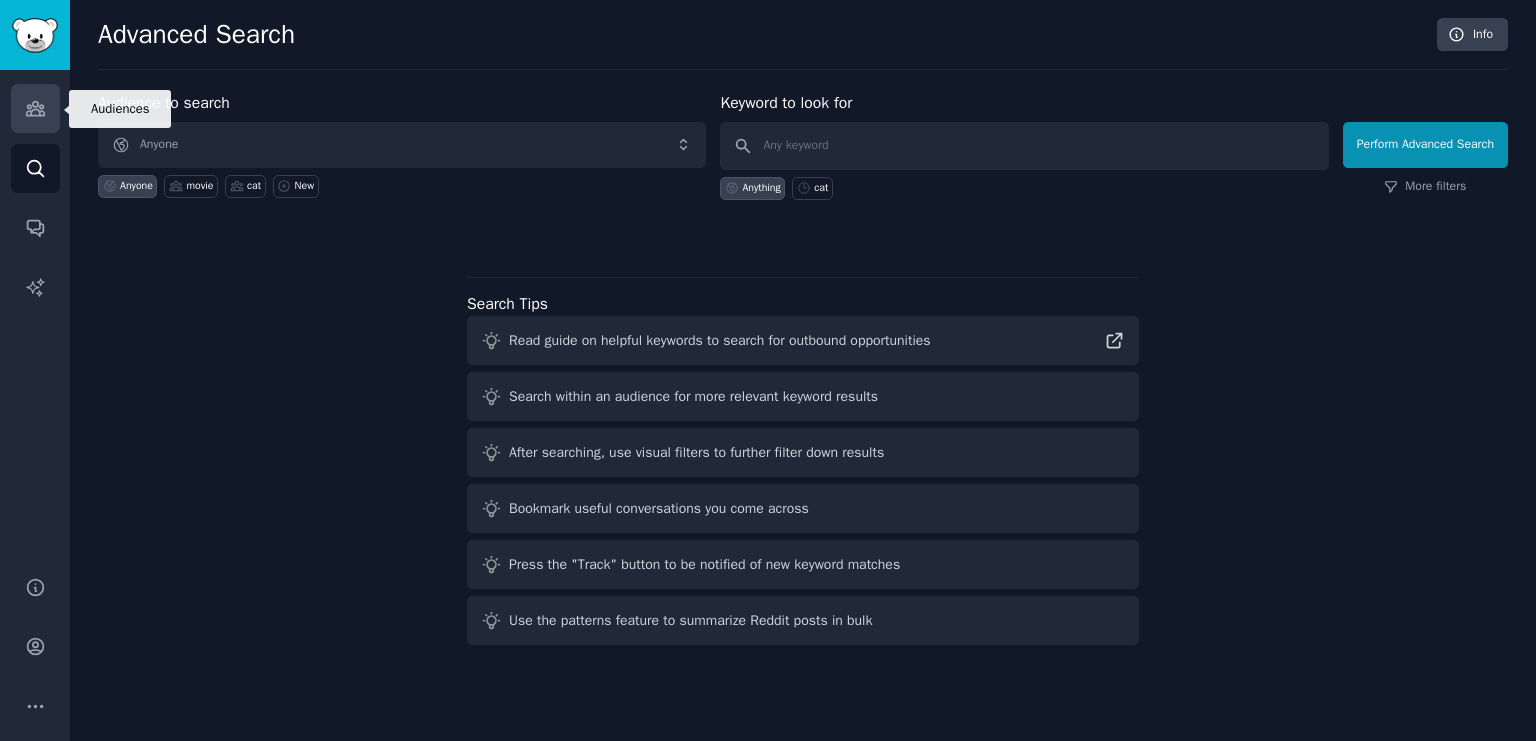 click 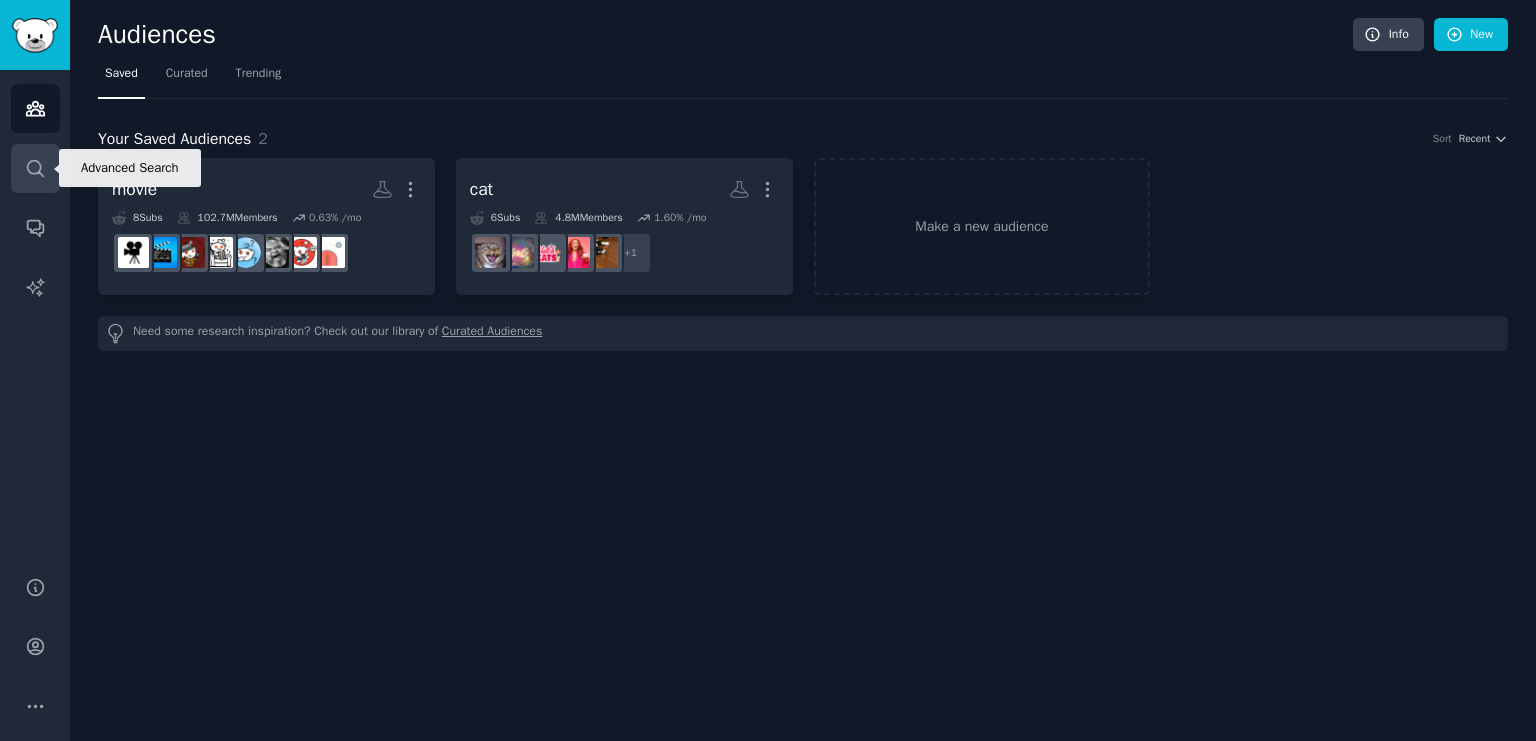 click 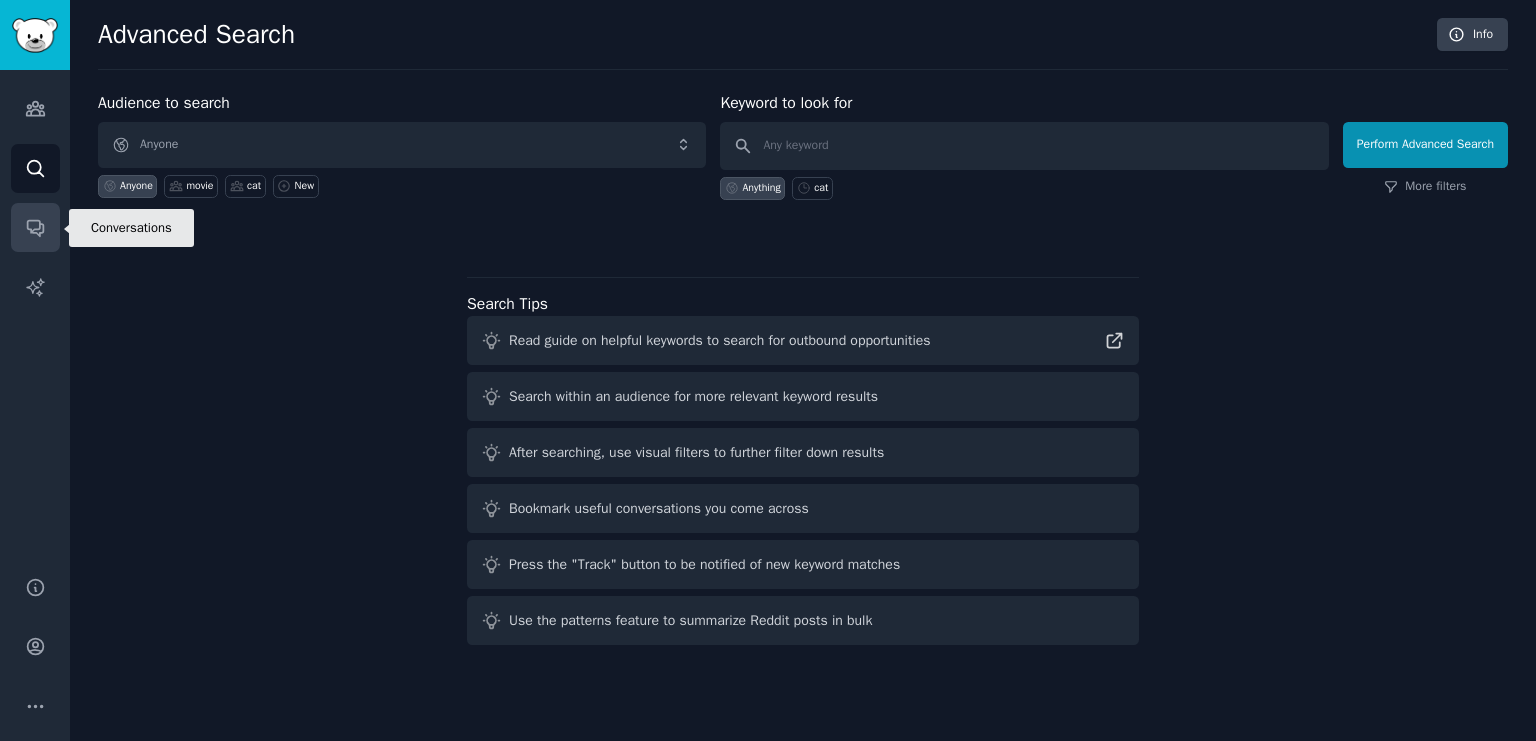 click on "Conversations" at bounding box center [35, 227] 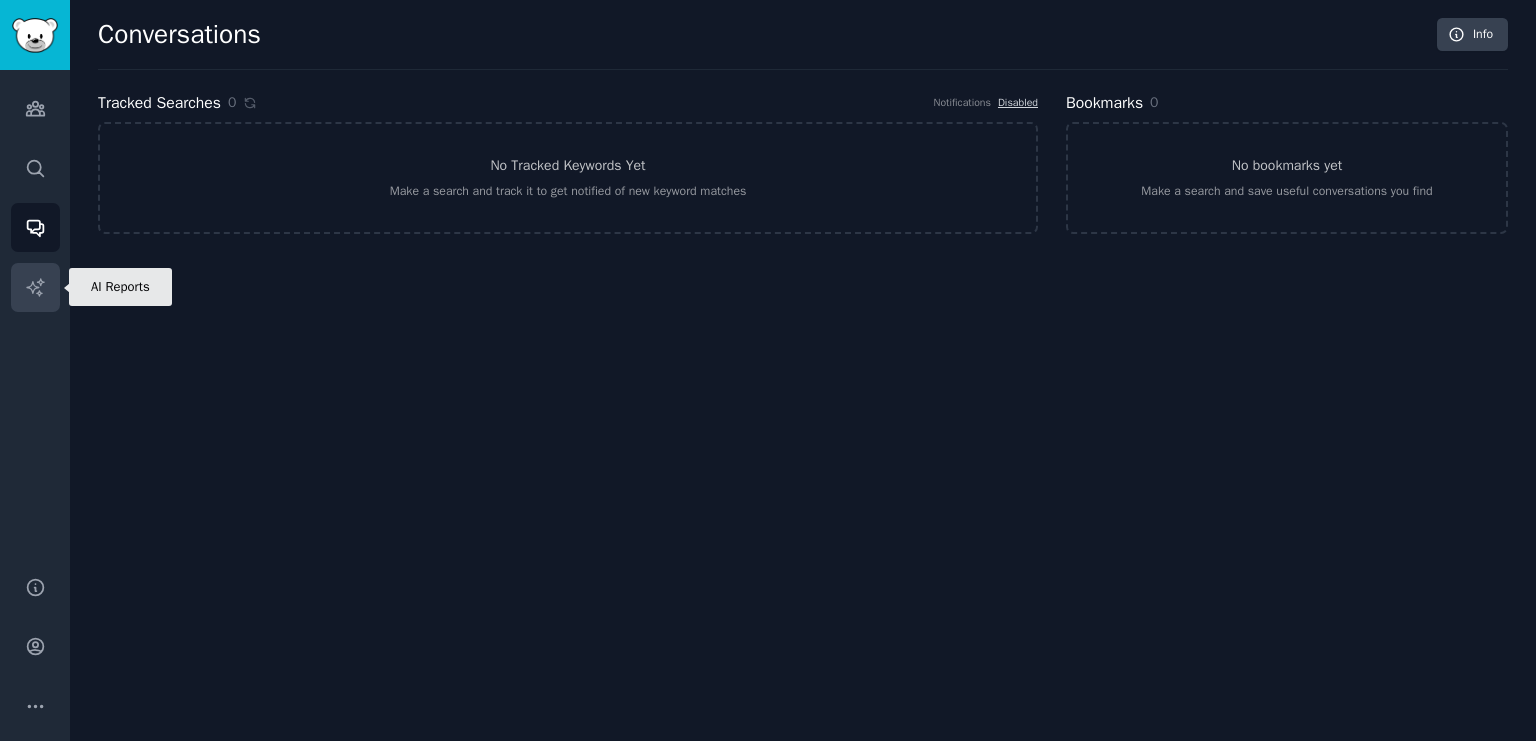 click 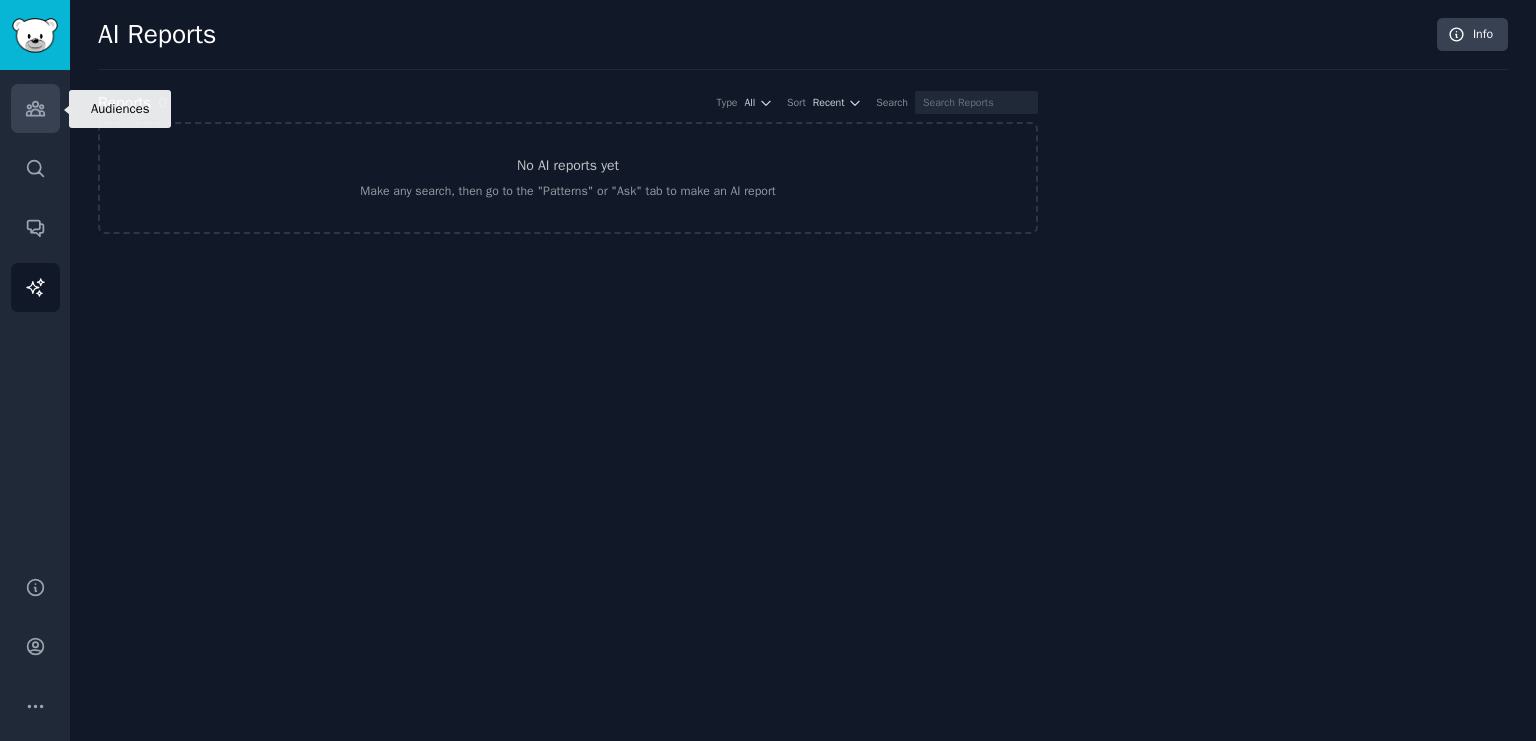 click on "Audiences" at bounding box center [35, 108] 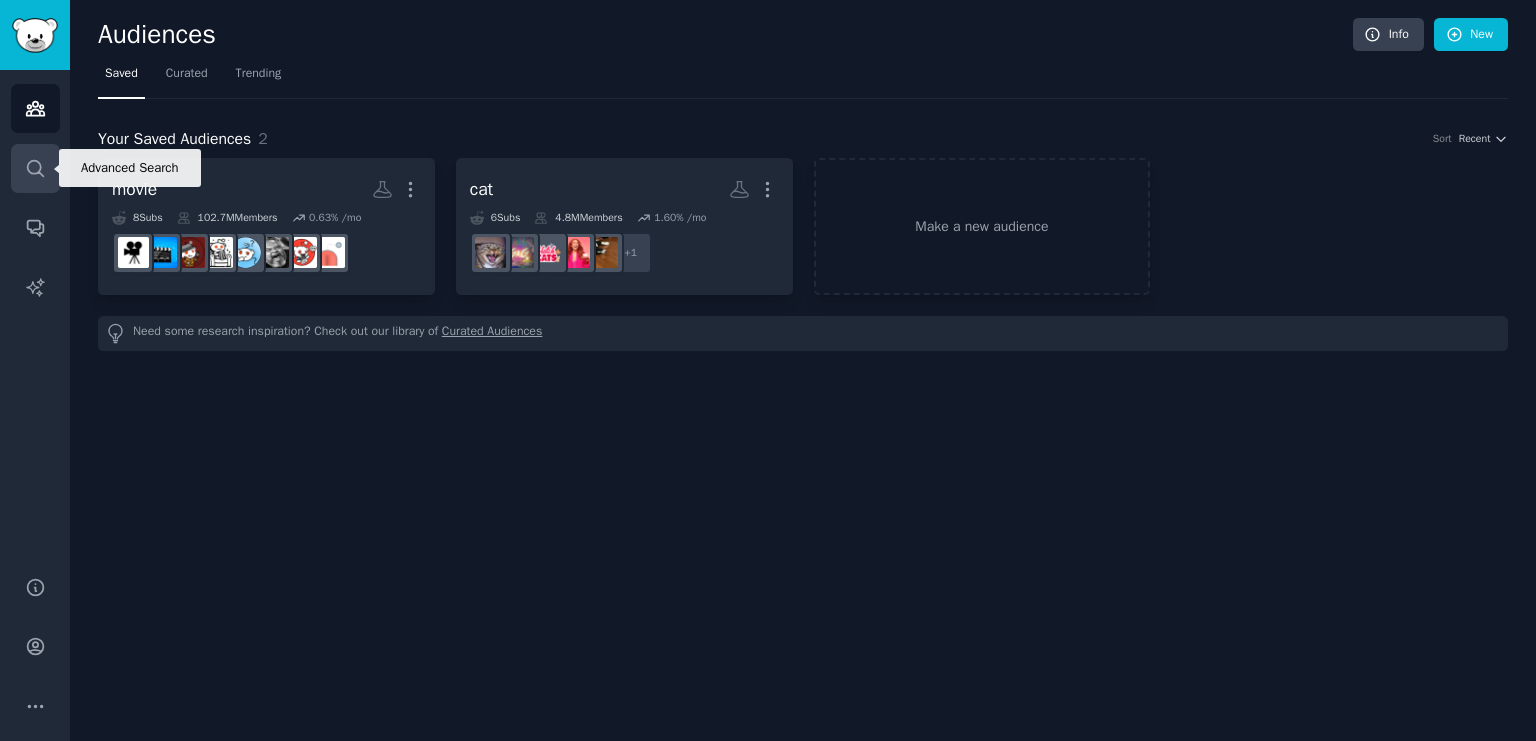 click 